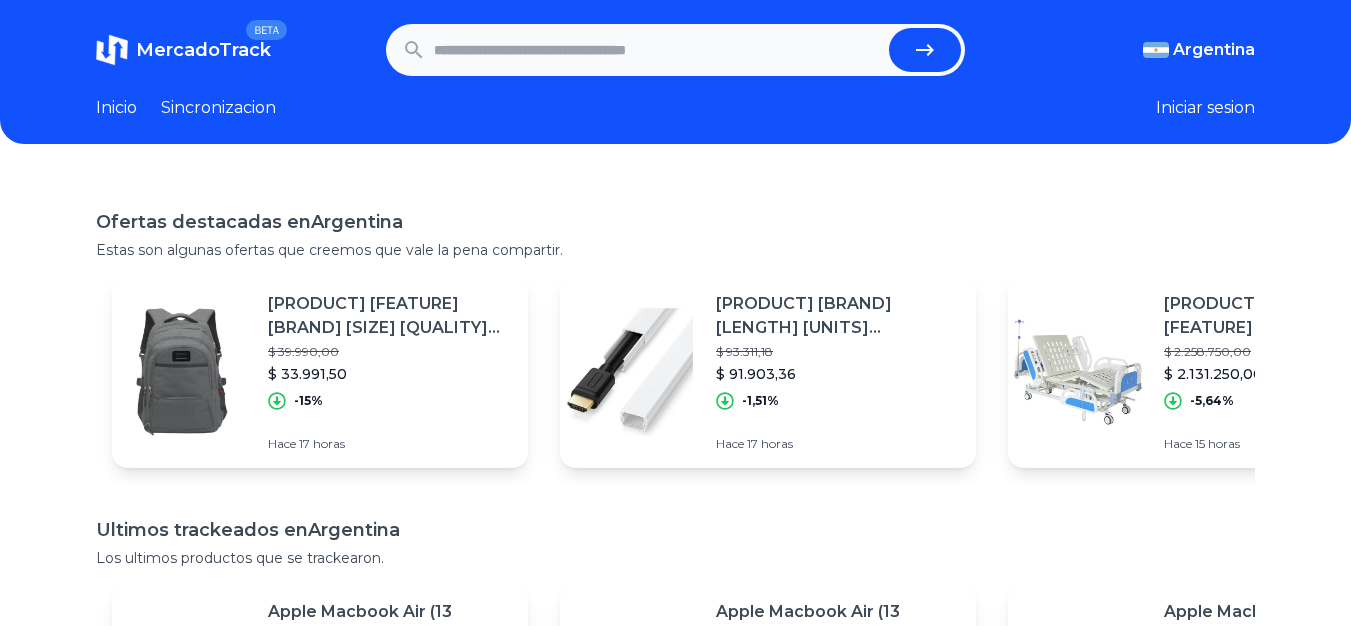 scroll, scrollTop: 0, scrollLeft: 0, axis: both 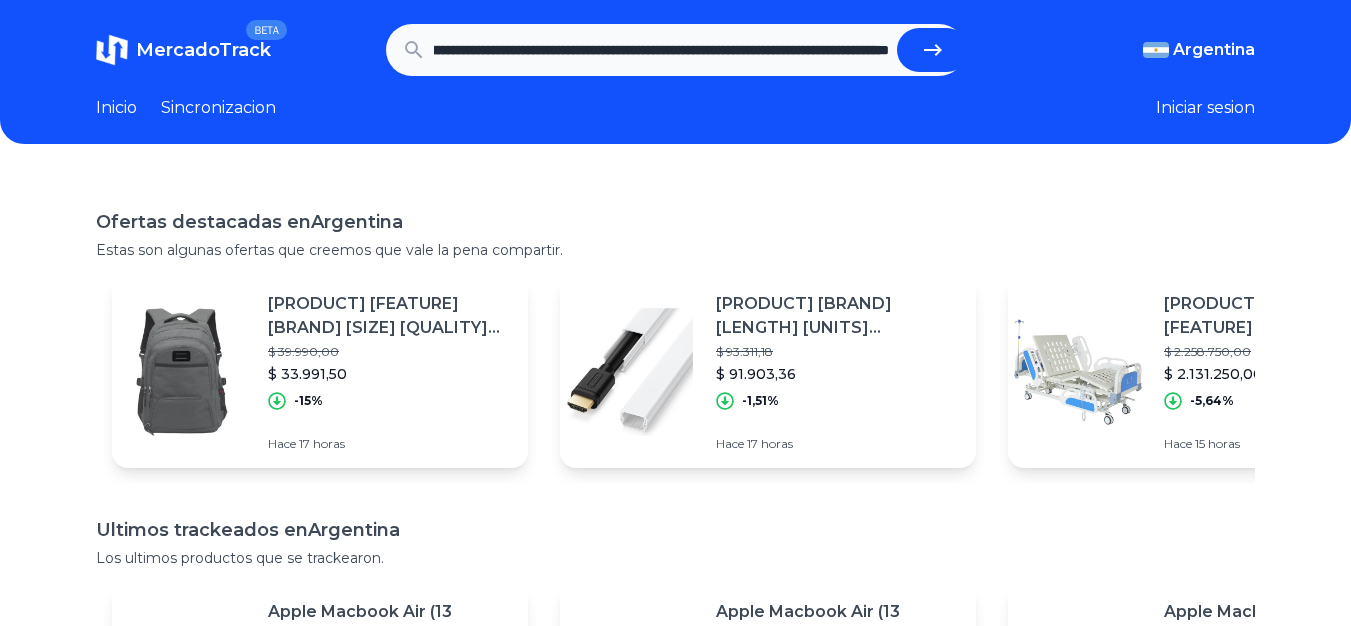 type on "**********" 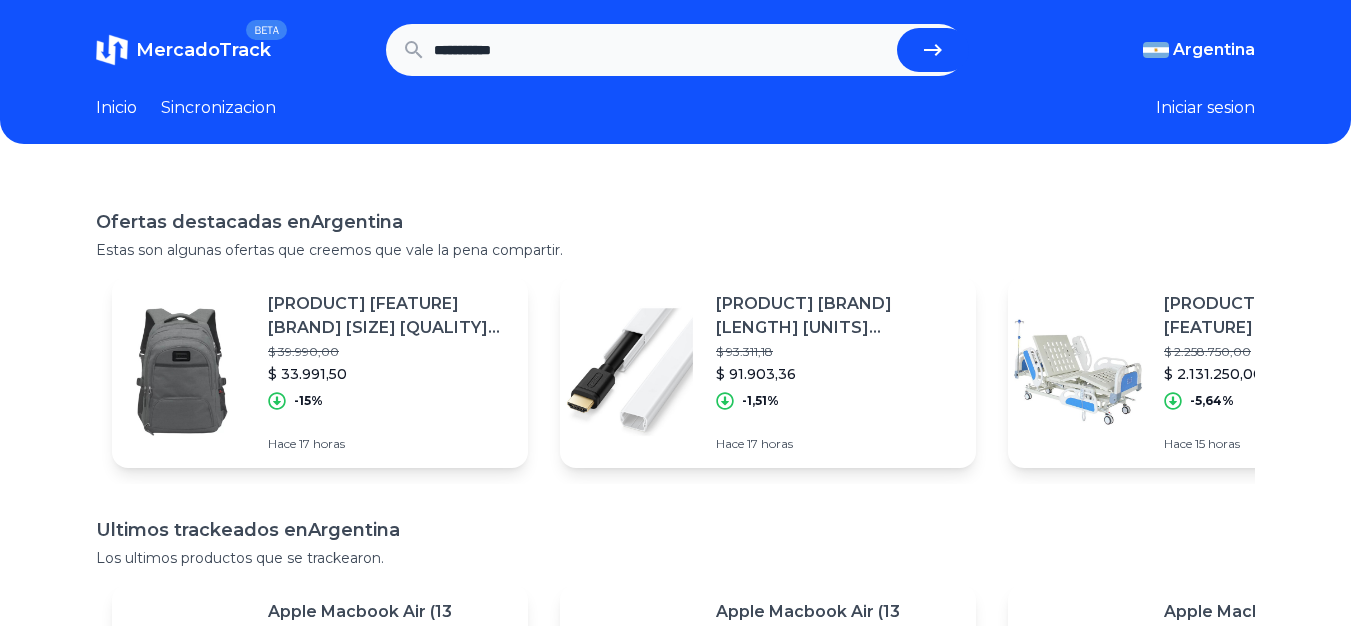 scroll, scrollTop: 0, scrollLeft: 0, axis: both 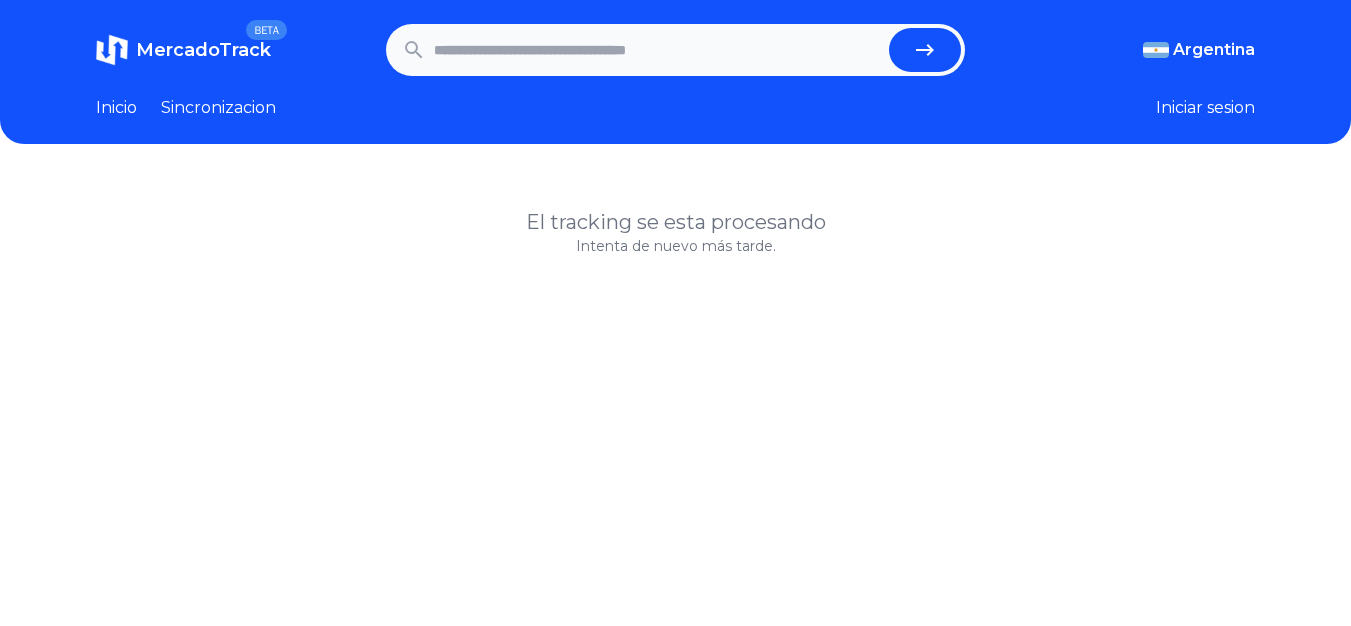click at bounding box center (658, 50) 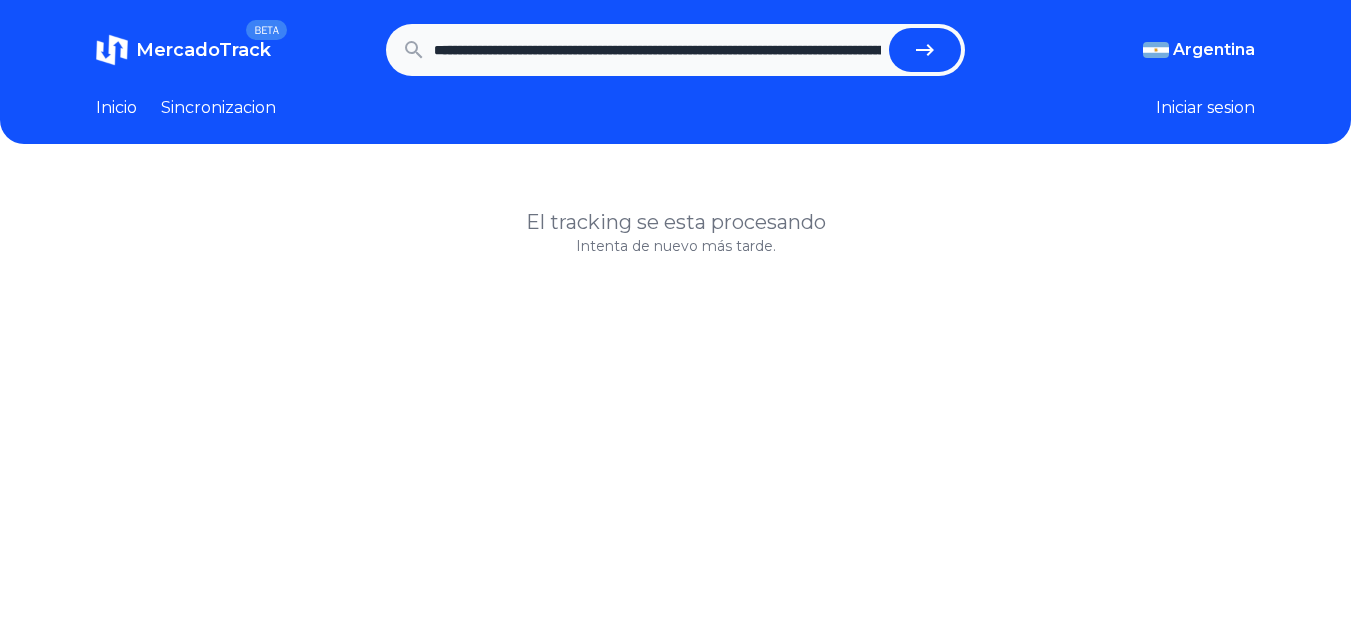 scroll, scrollTop: 0, scrollLeft: 1829, axis: horizontal 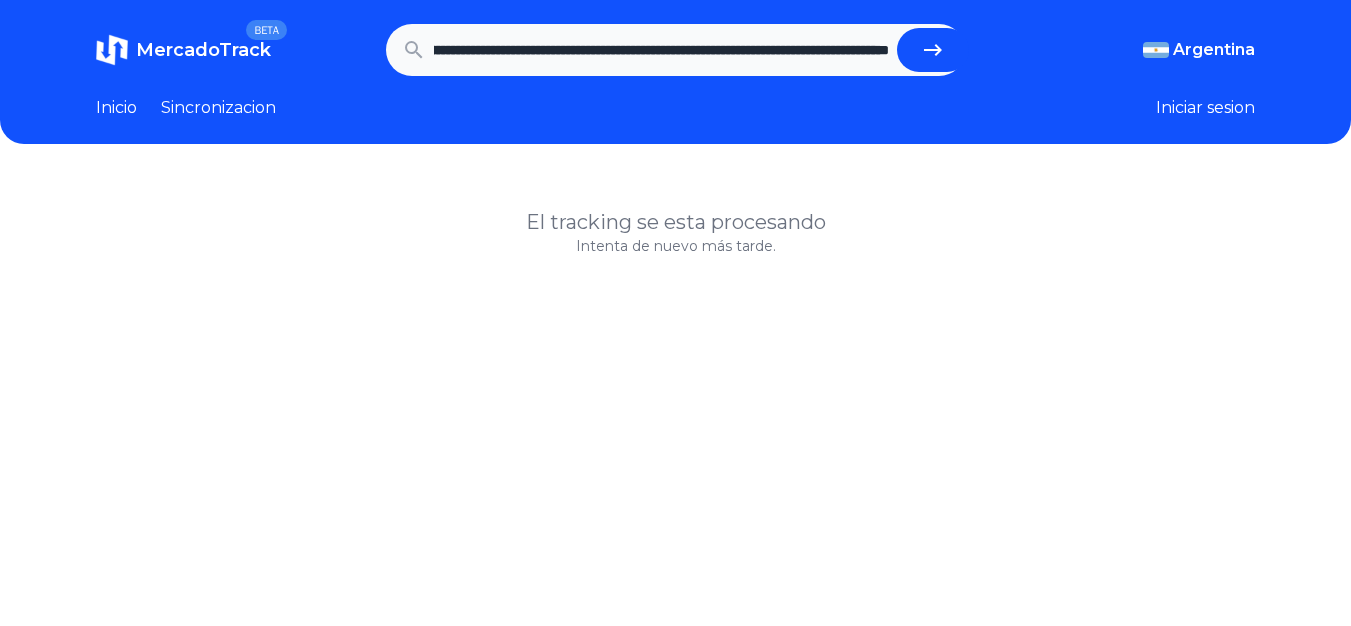 type on "**********" 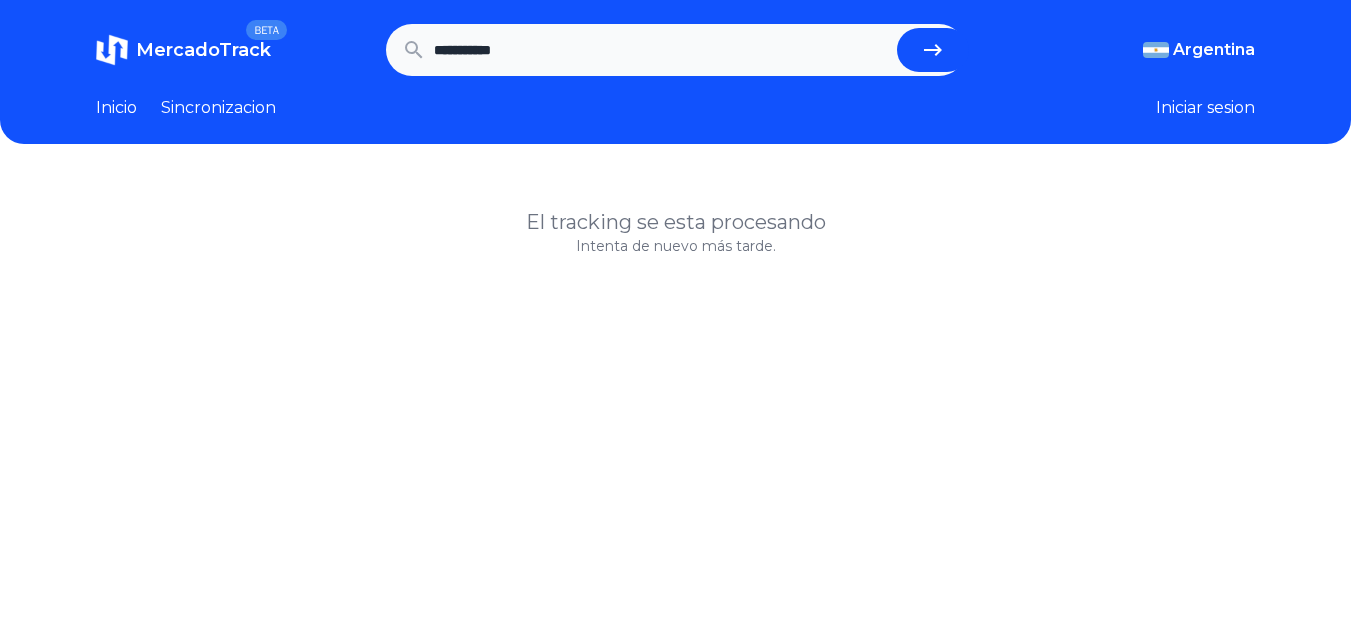 scroll, scrollTop: 0, scrollLeft: 0, axis: both 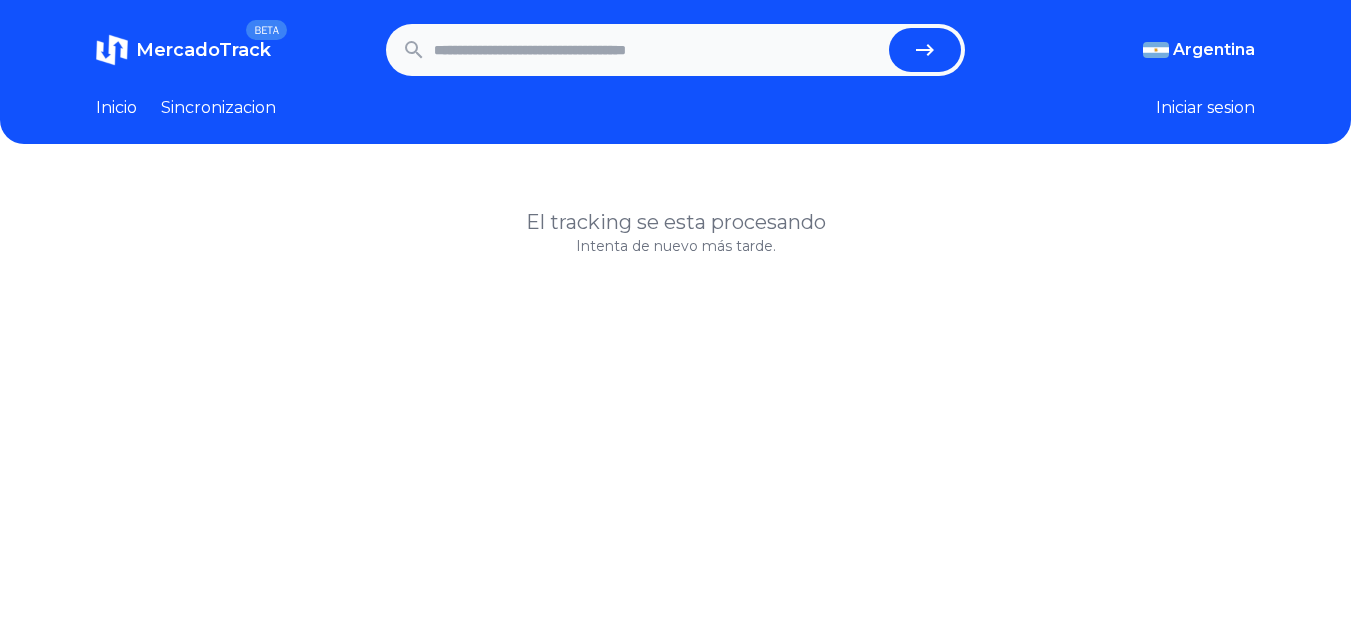 click at bounding box center [658, 50] 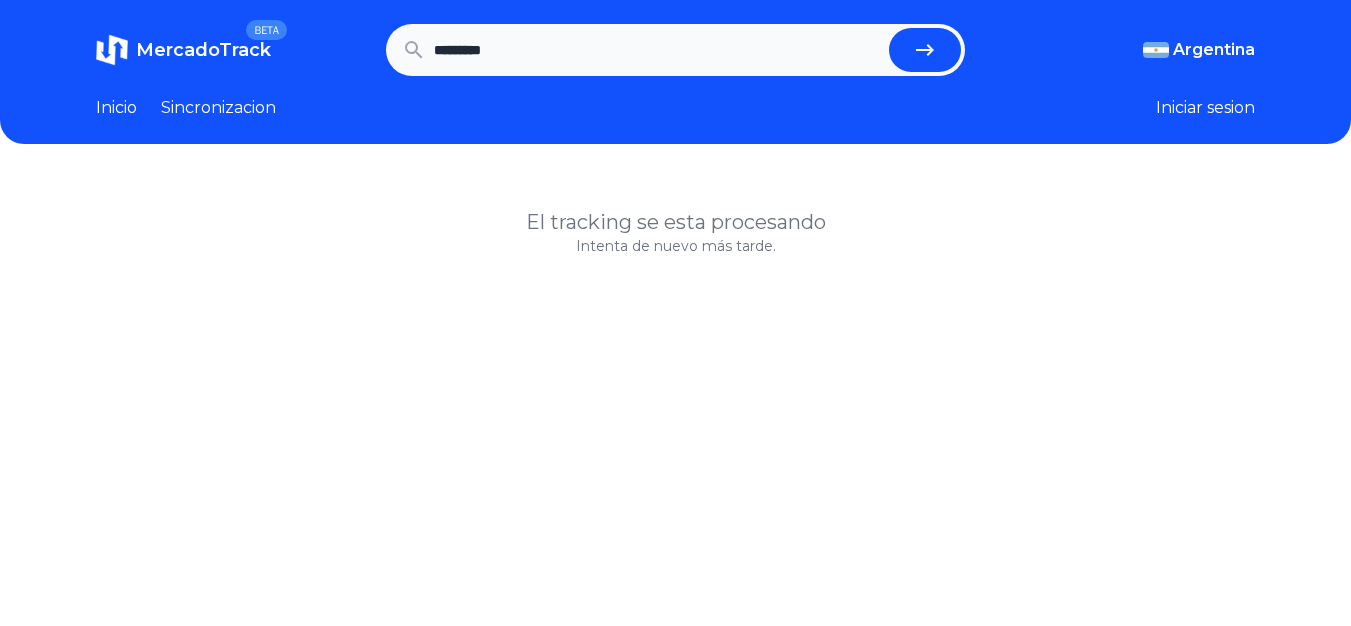 click on "********" at bounding box center (658, 50) 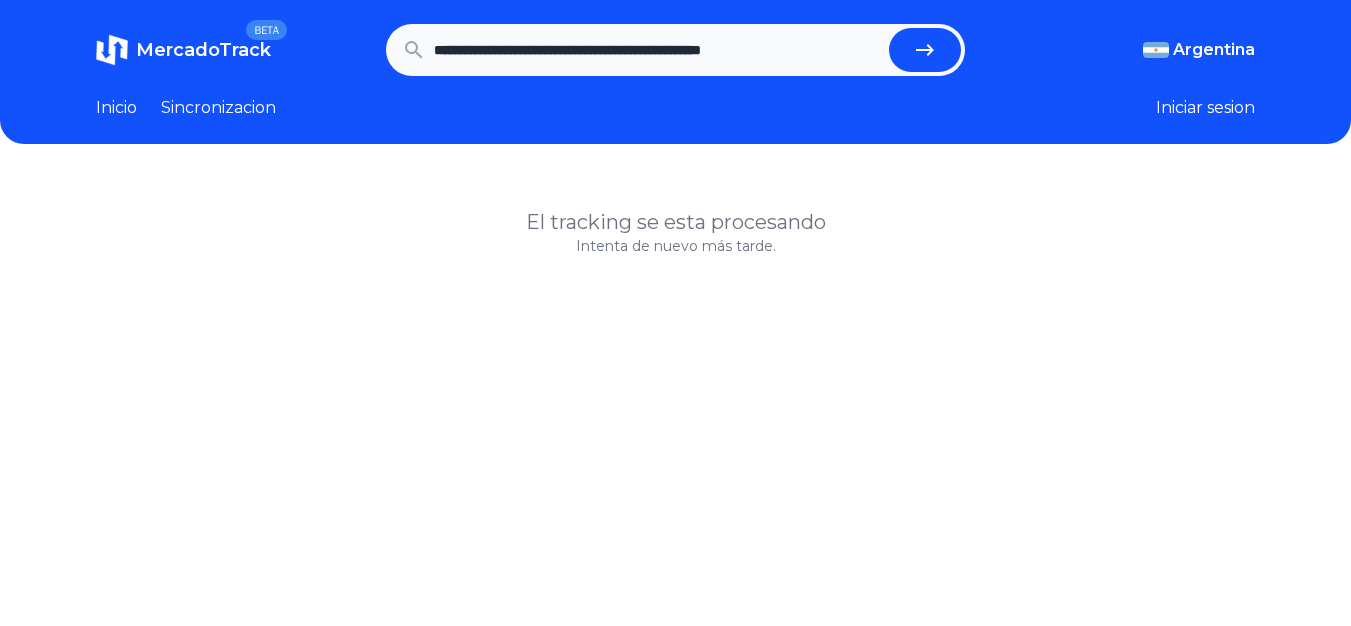 type on "**********" 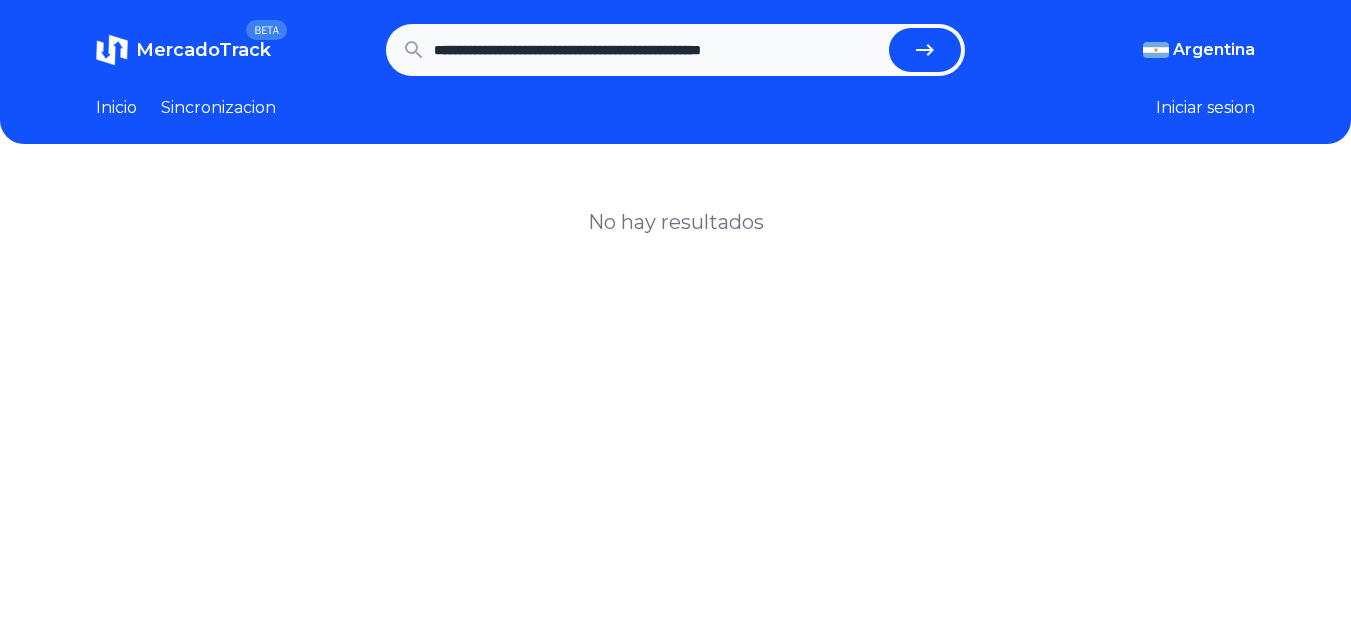 scroll, scrollTop: 0, scrollLeft: 0, axis: both 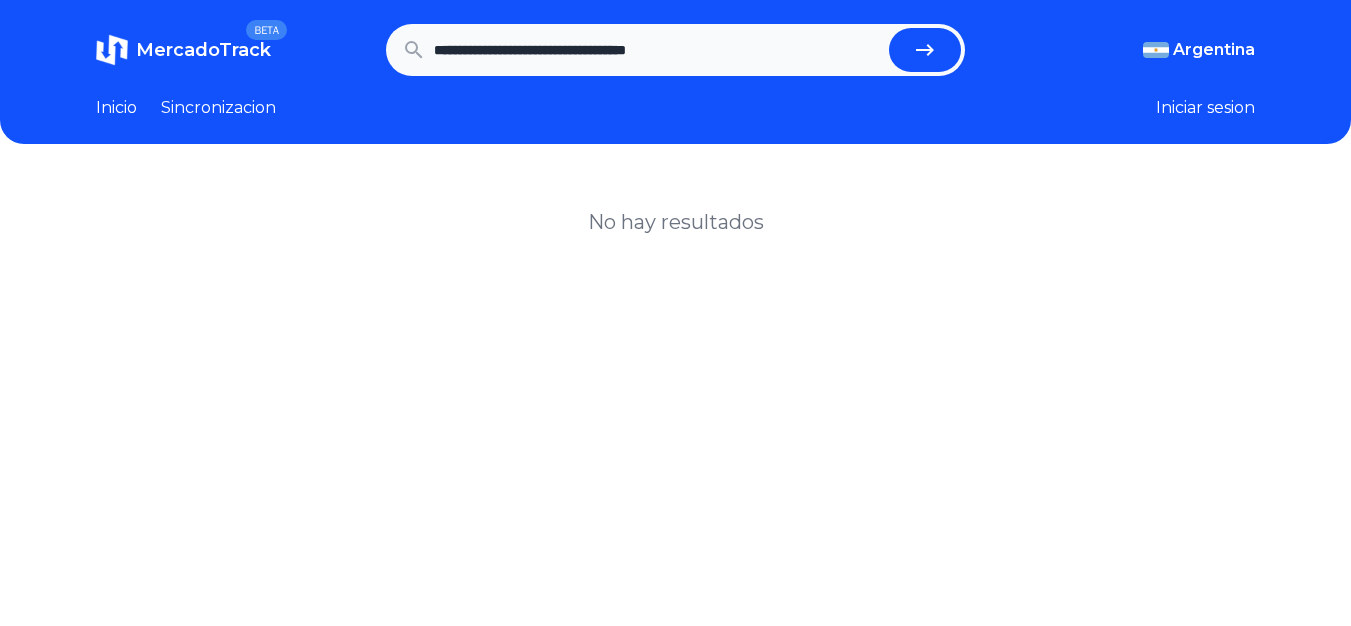 type on "**********" 